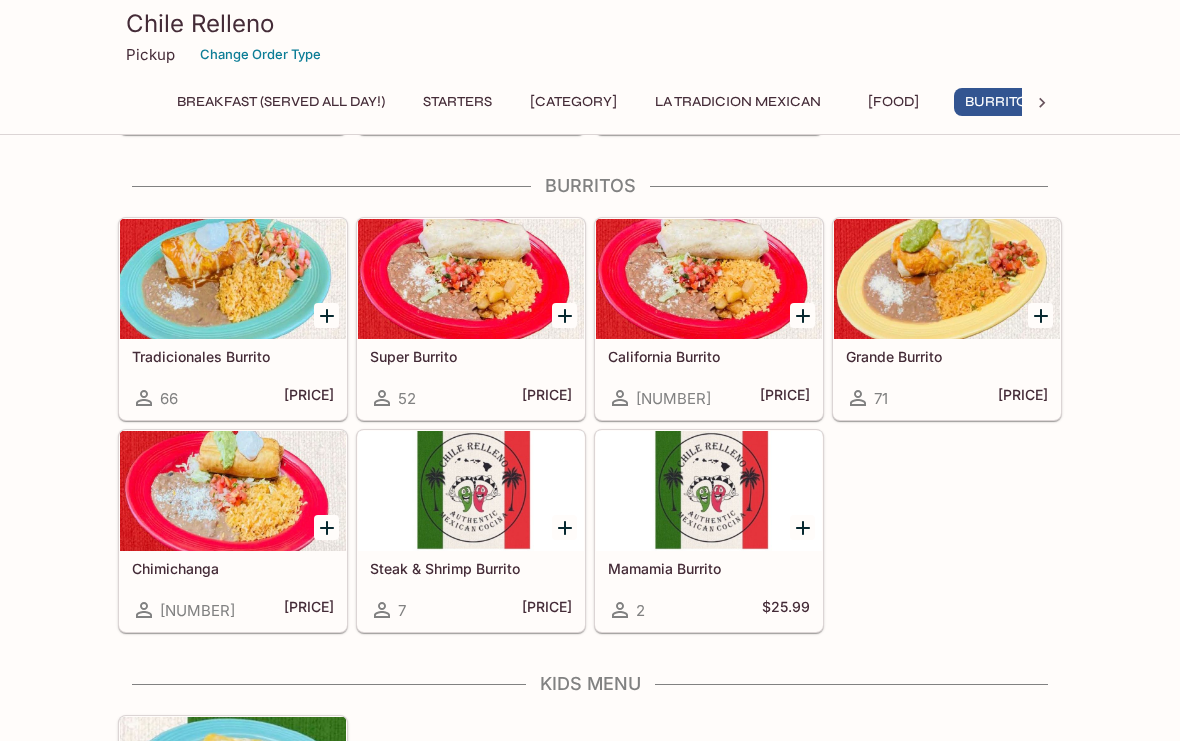 scroll, scrollTop: 2064, scrollLeft: 0, axis: vertical 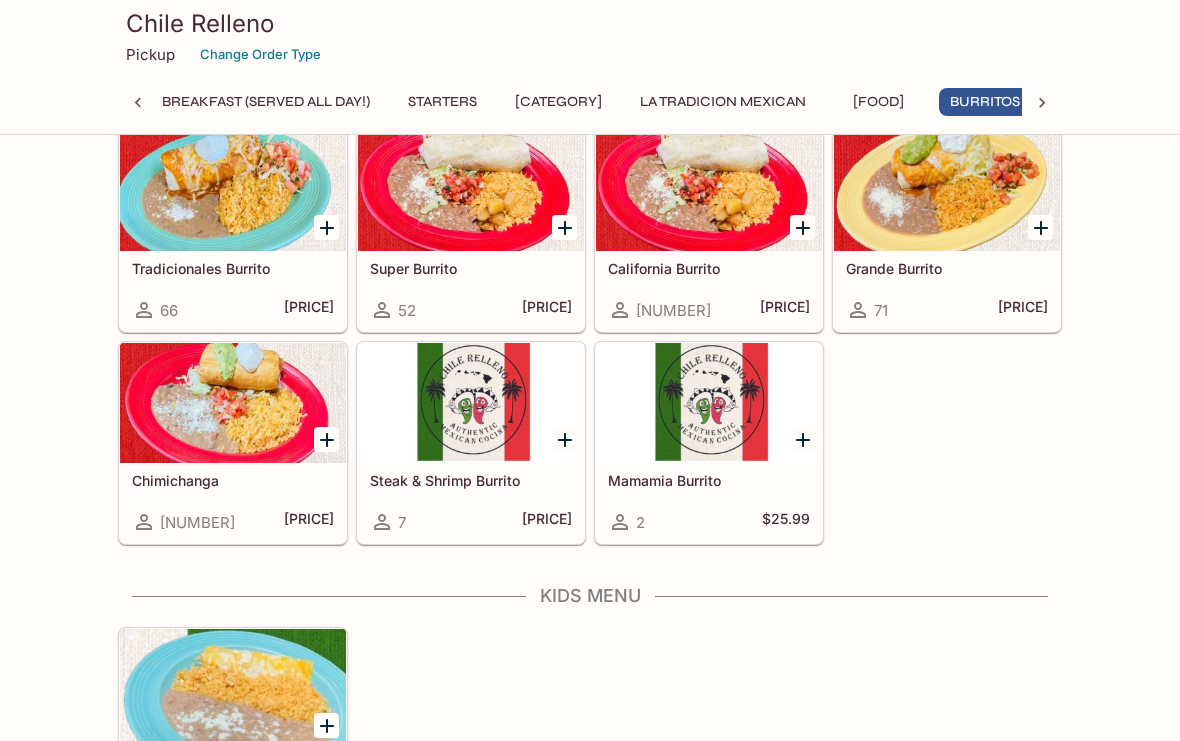 click at bounding box center (233, 403) 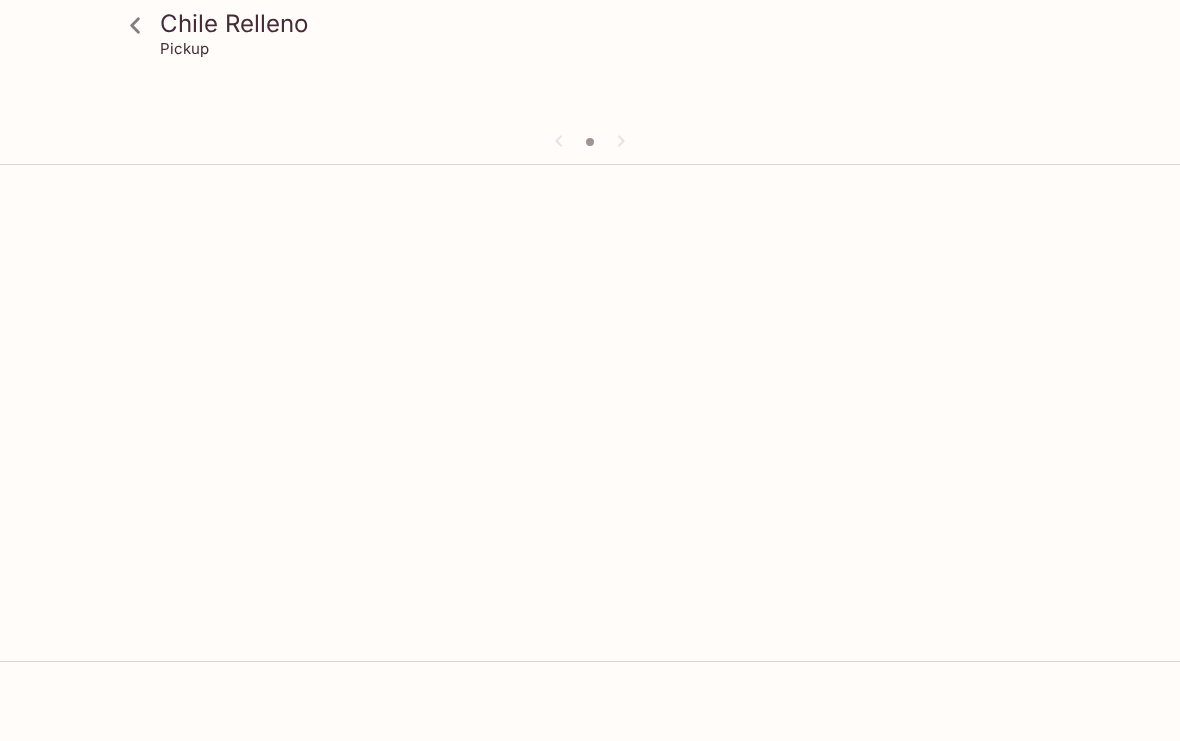 scroll, scrollTop: 0, scrollLeft: 0, axis: both 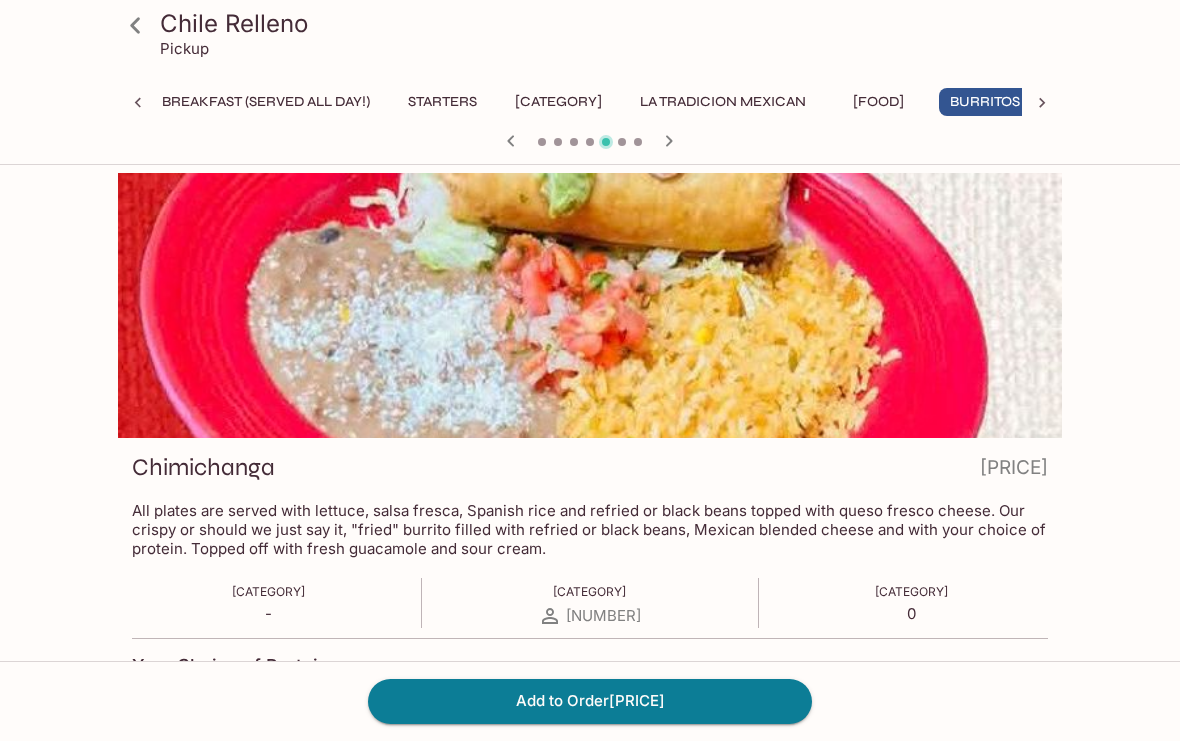 click 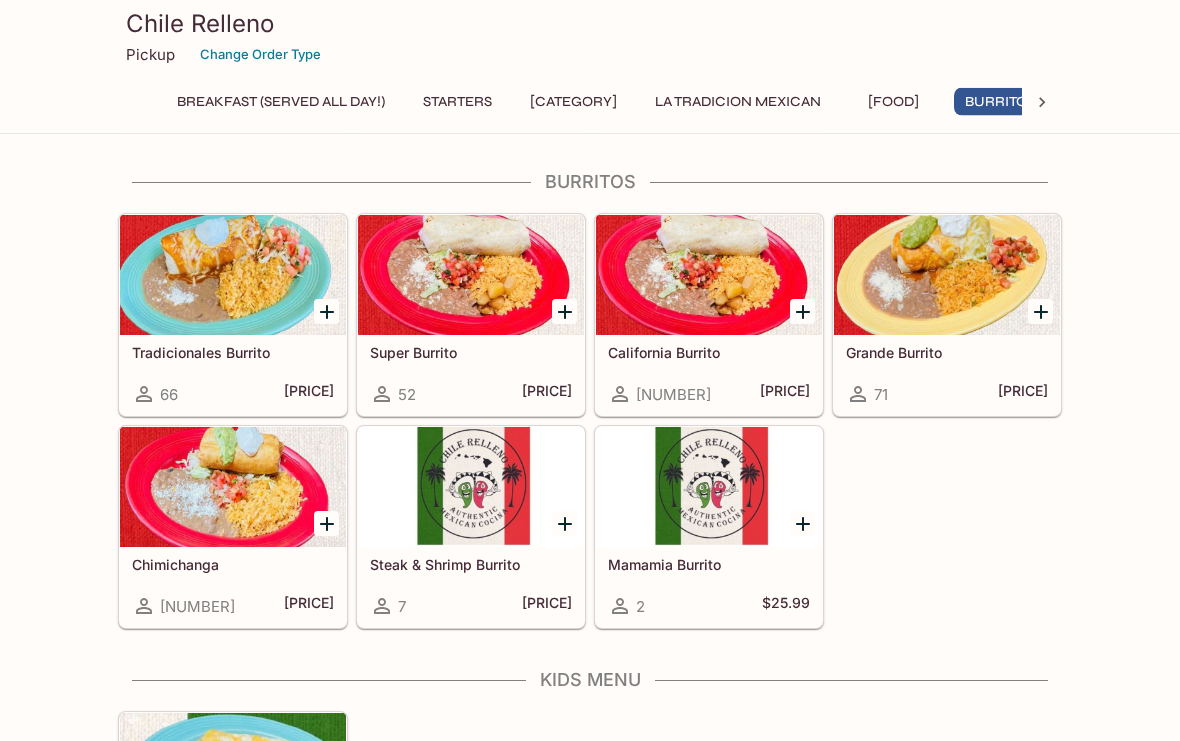 scroll, scrollTop: 2184, scrollLeft: 0, axis: vertical 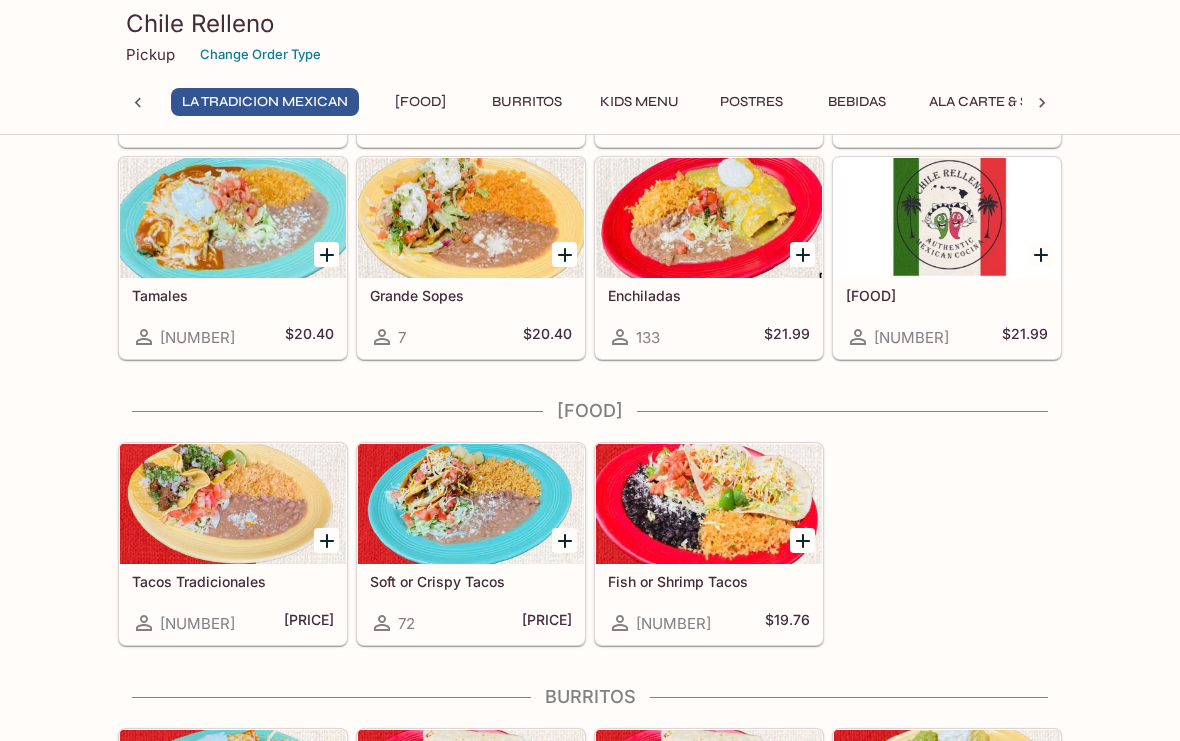 click at bounding box center (709, 504) 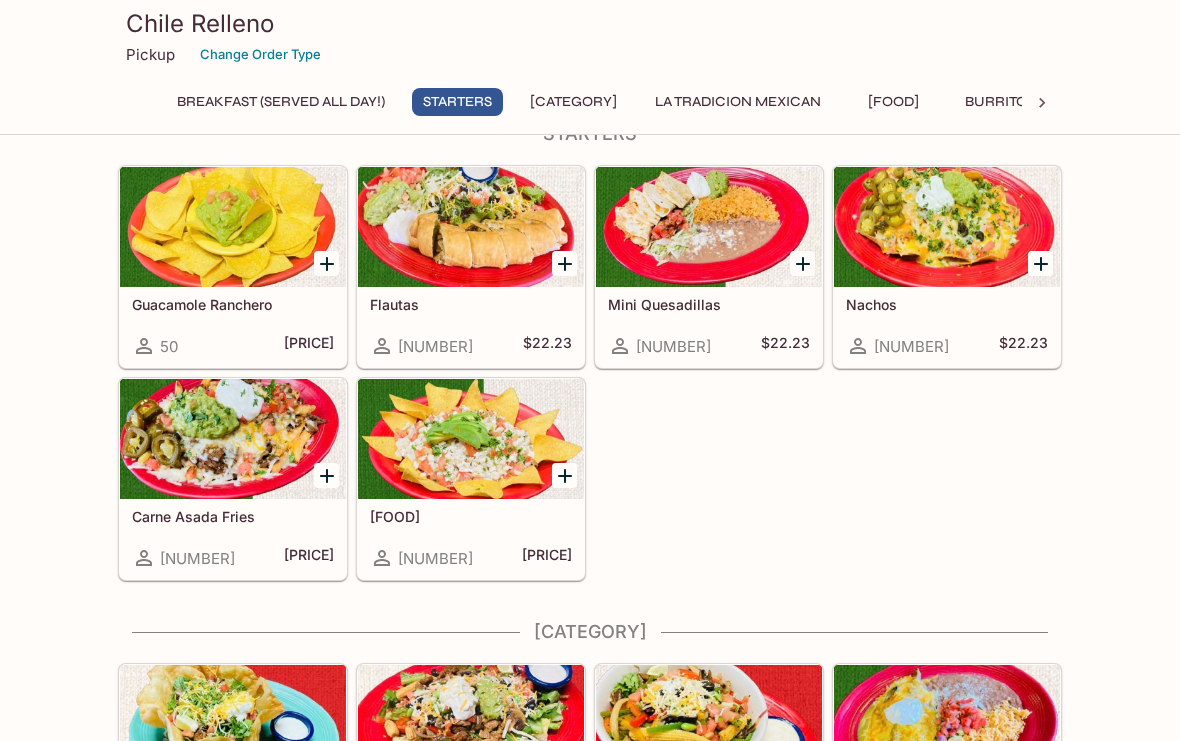 click at bounding box center [233, 439] 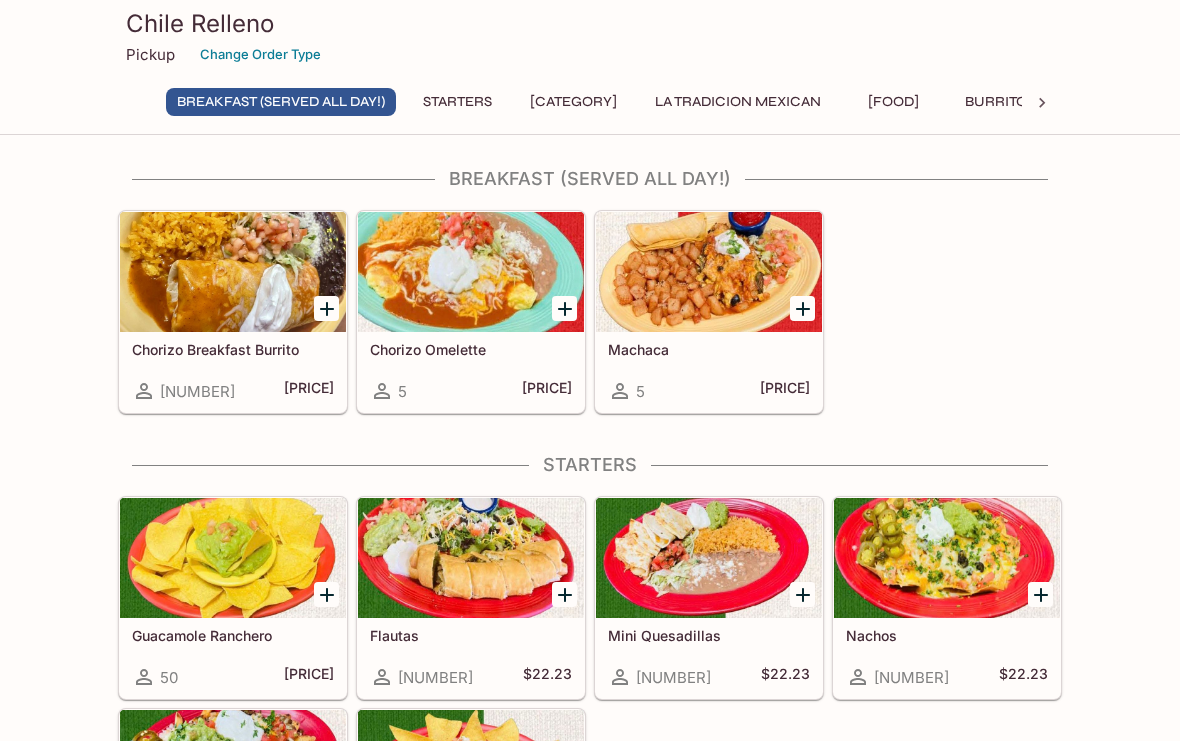 click at bounding box center [1042, 103] 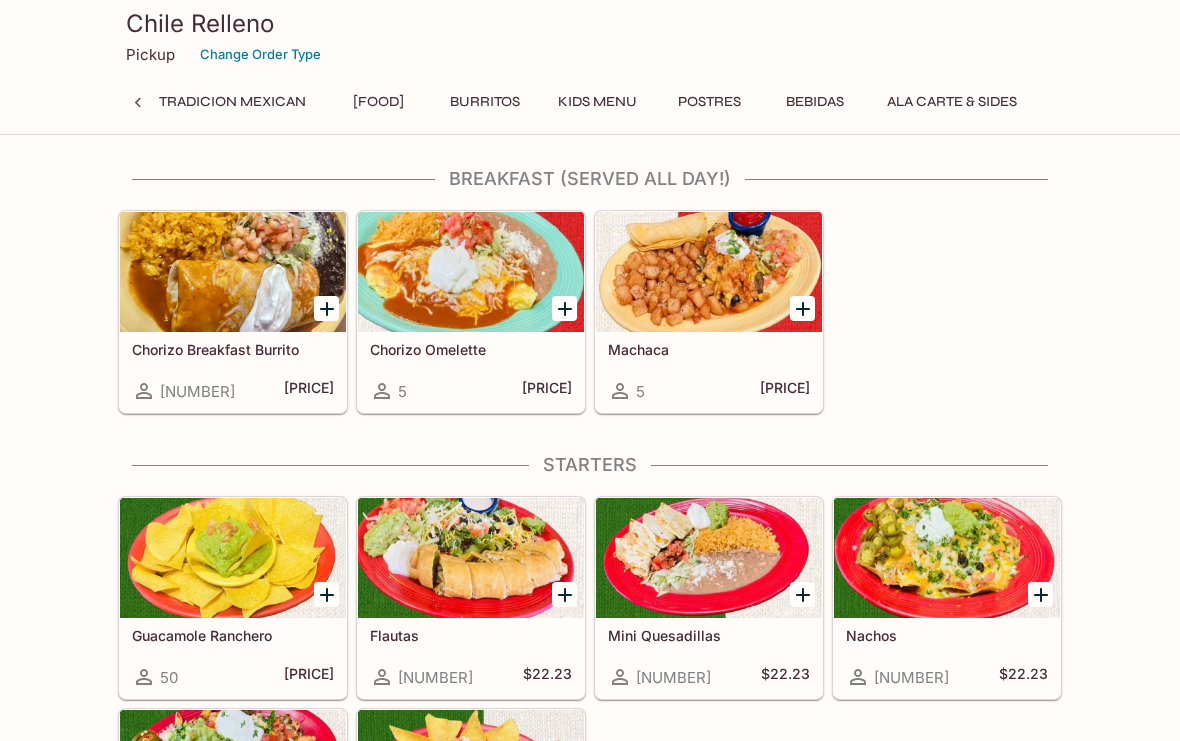 click on "Burritos" at bounding box center [485, 102] 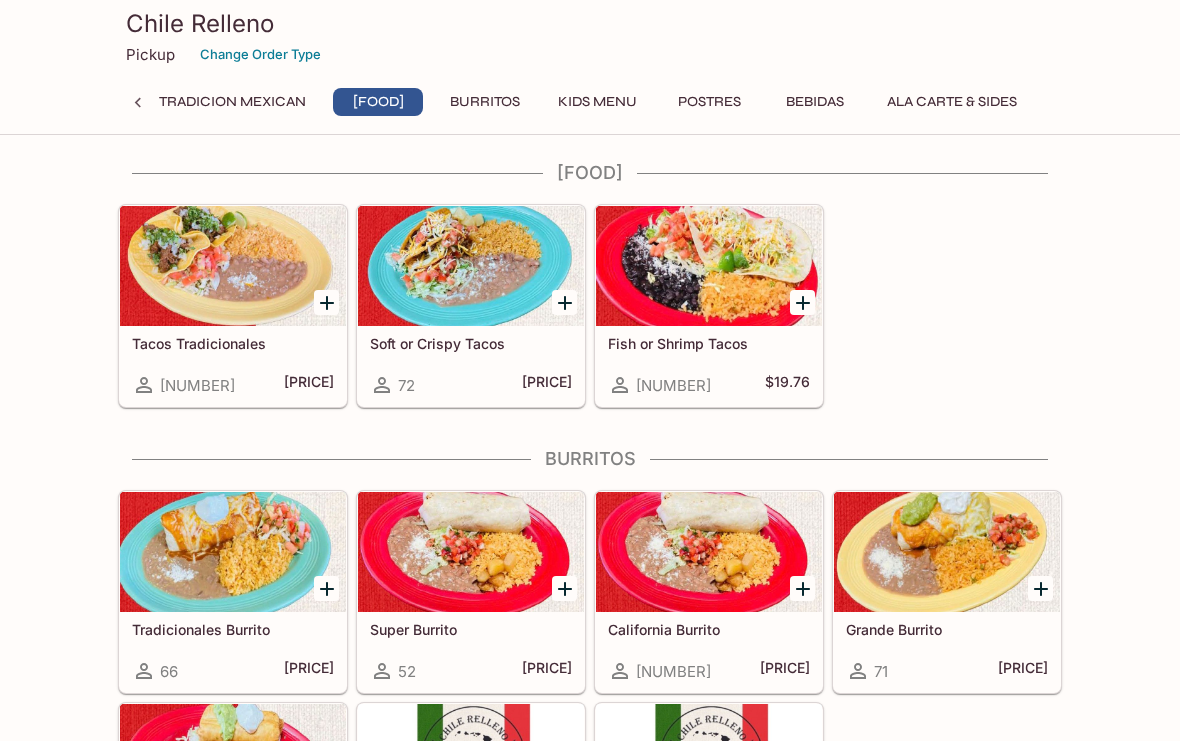 scroll, scrollTop: 1748, scrollLeft: 0, axis: vertical 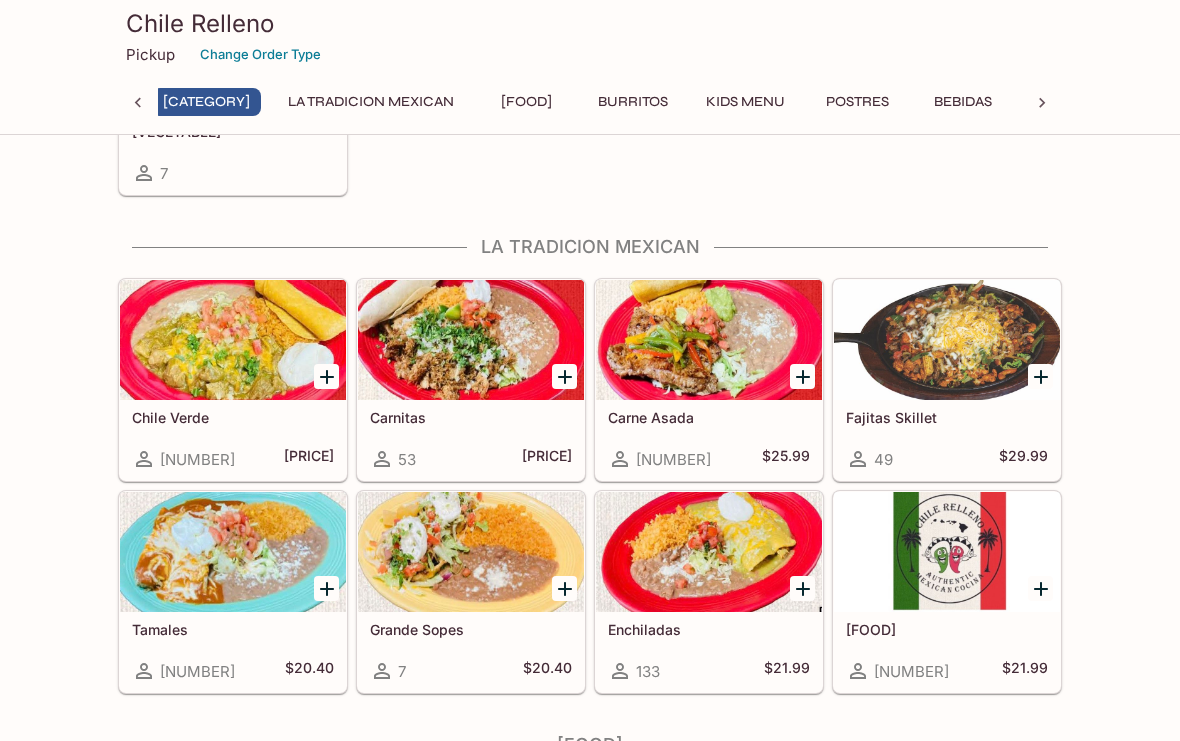 click 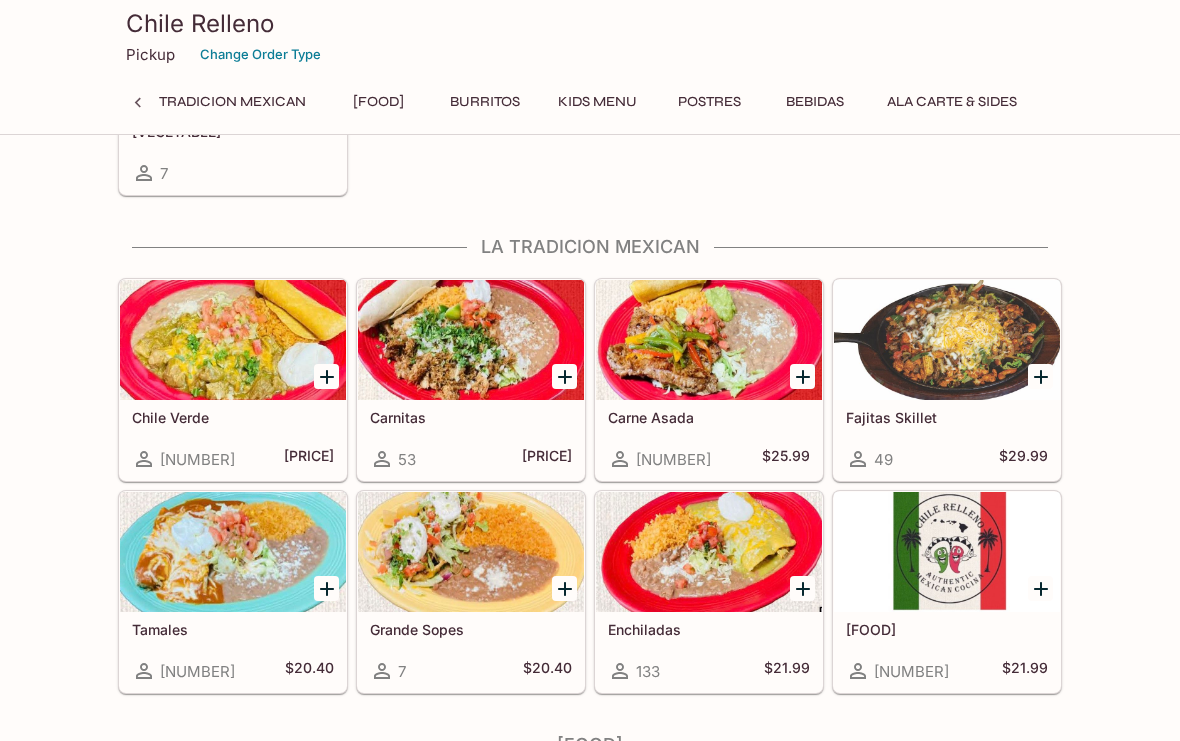 click on "Ala Carte & Sides" at bounding box center (952, 102) 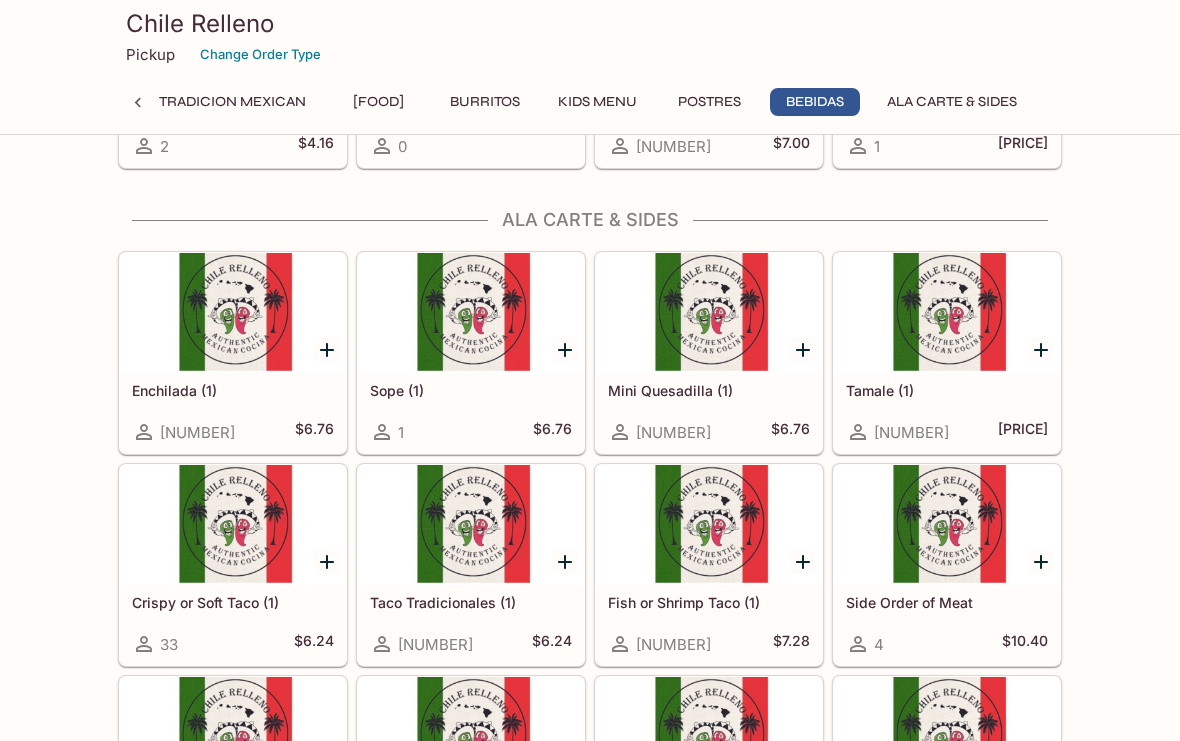 scroll, scrollTop: 3575, scrollLeft: 0, axis: vertical 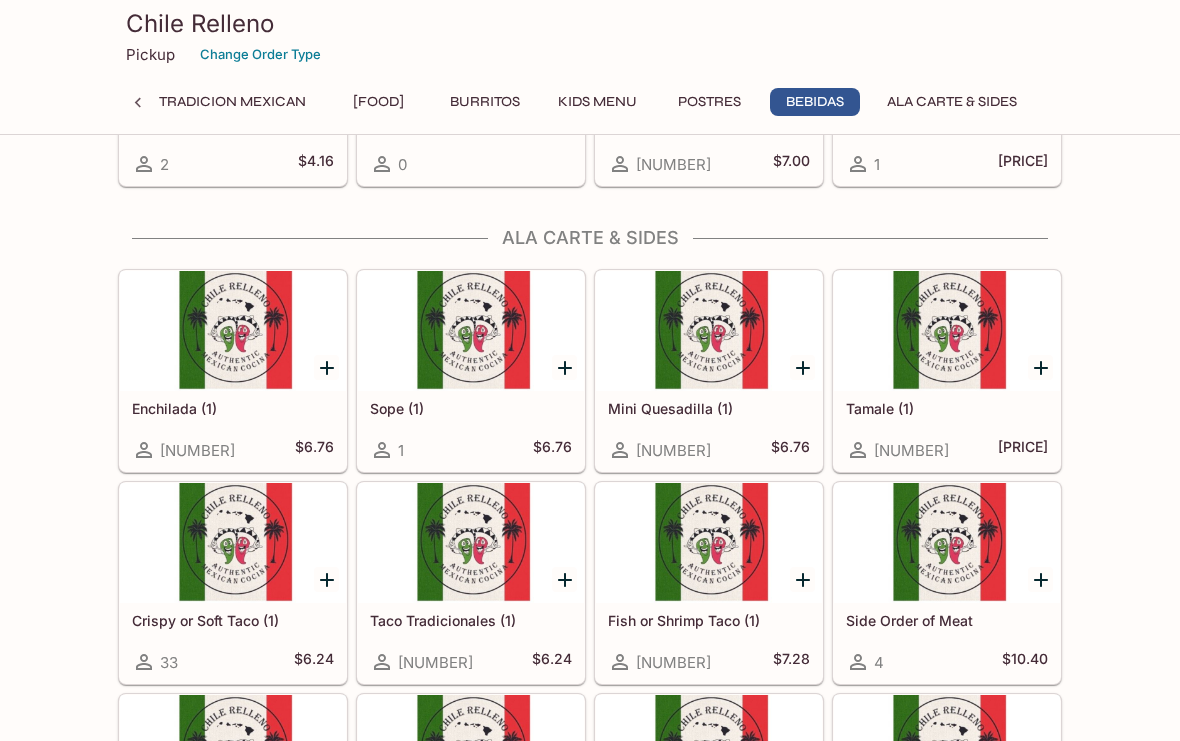 click on "[FOOD] ([NUMBER]) [NUMBER] [PRICE]" at bounding box center [233, 431] 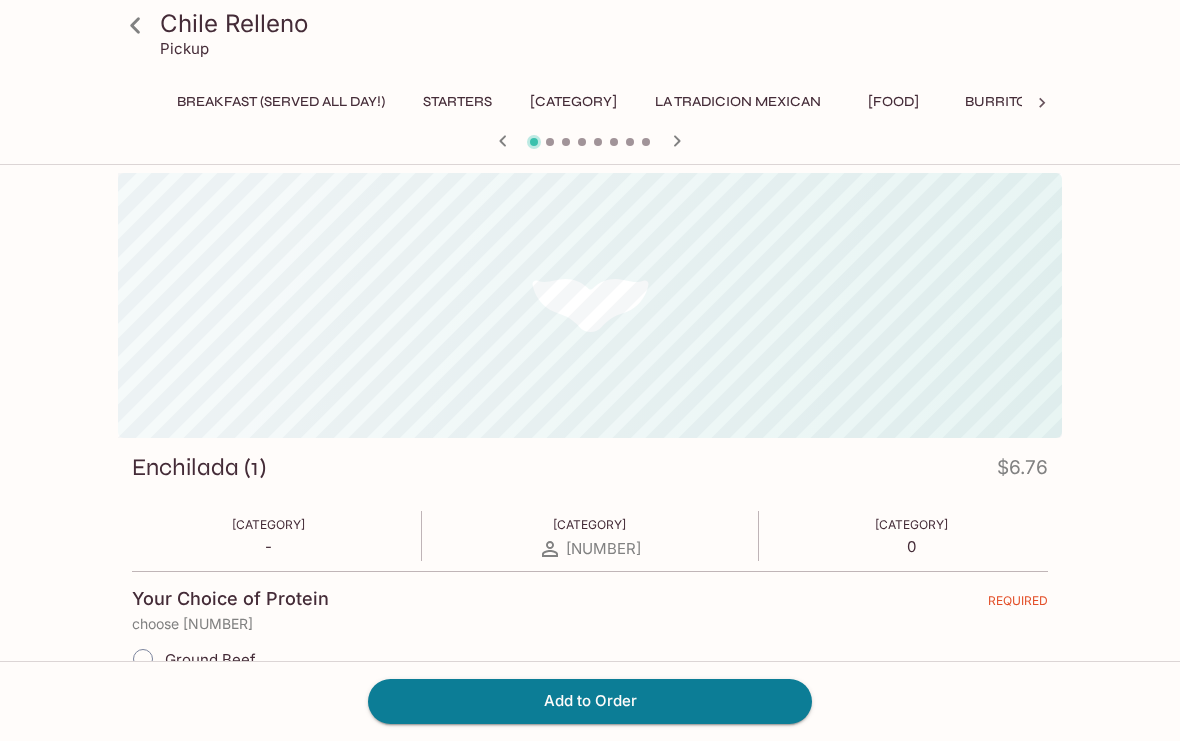 scroll, scrollTop: 0, scrollLeft: 514, axis: horizontal 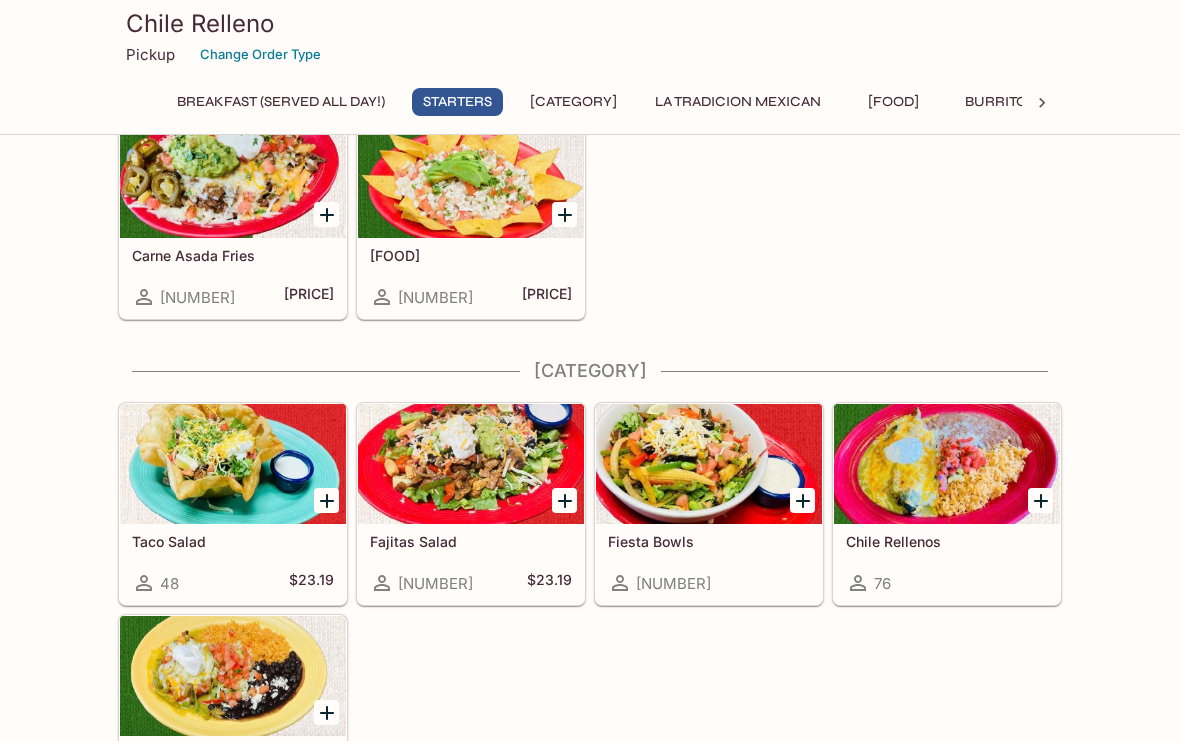 click at bounding box center [471, 464] 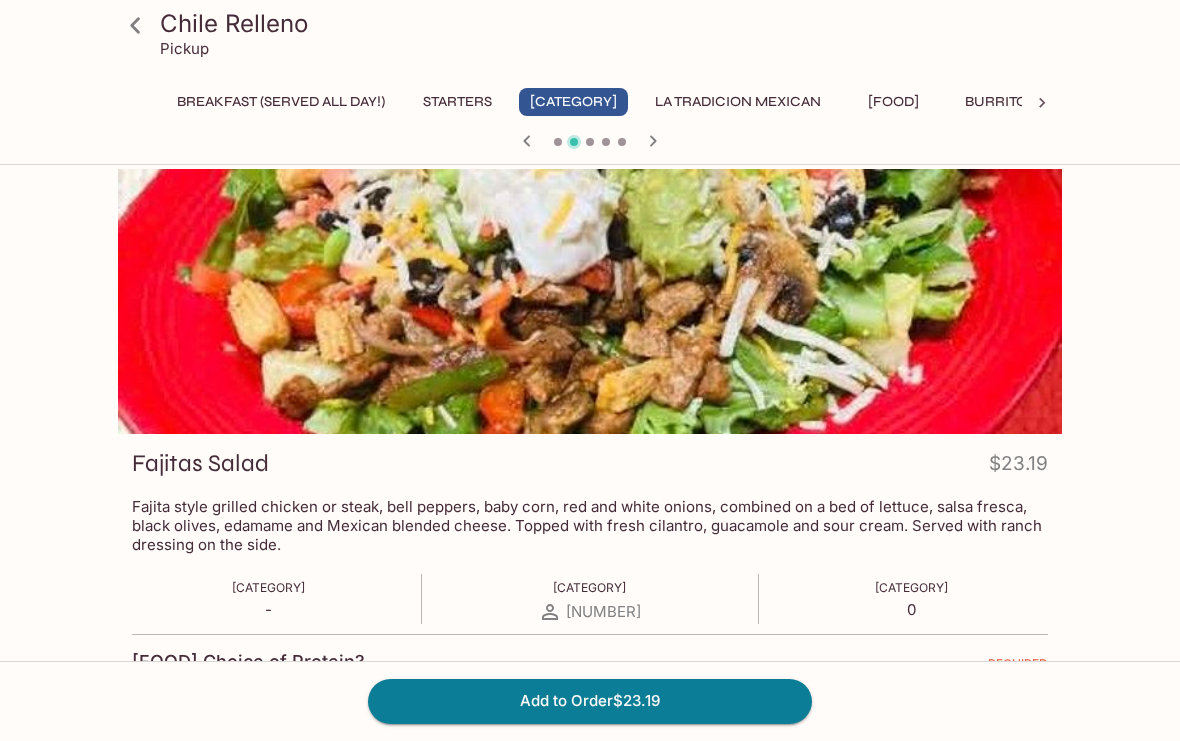 scroll, scrollTop: 0, scrollLeft: 0, axis: both 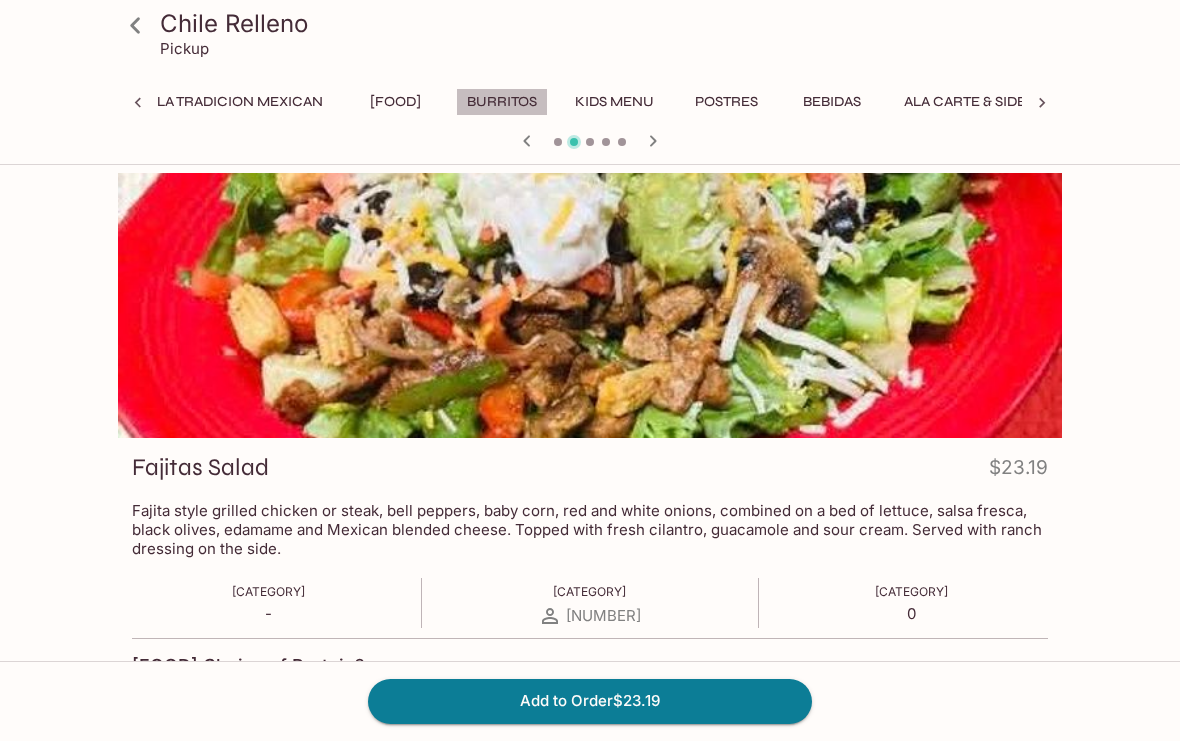 click on "Burritos" at bounding box center (502, 102) 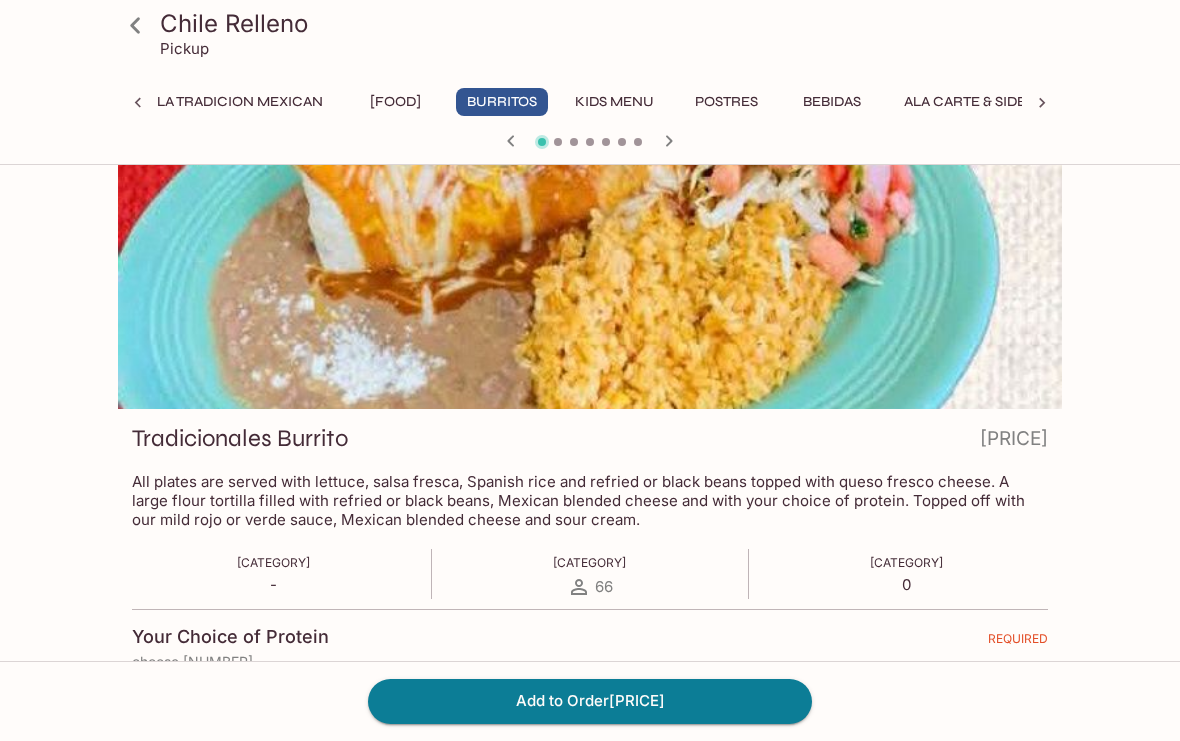 scroll, scrollTop: 25, scrollLeft: 0, axis: vertical 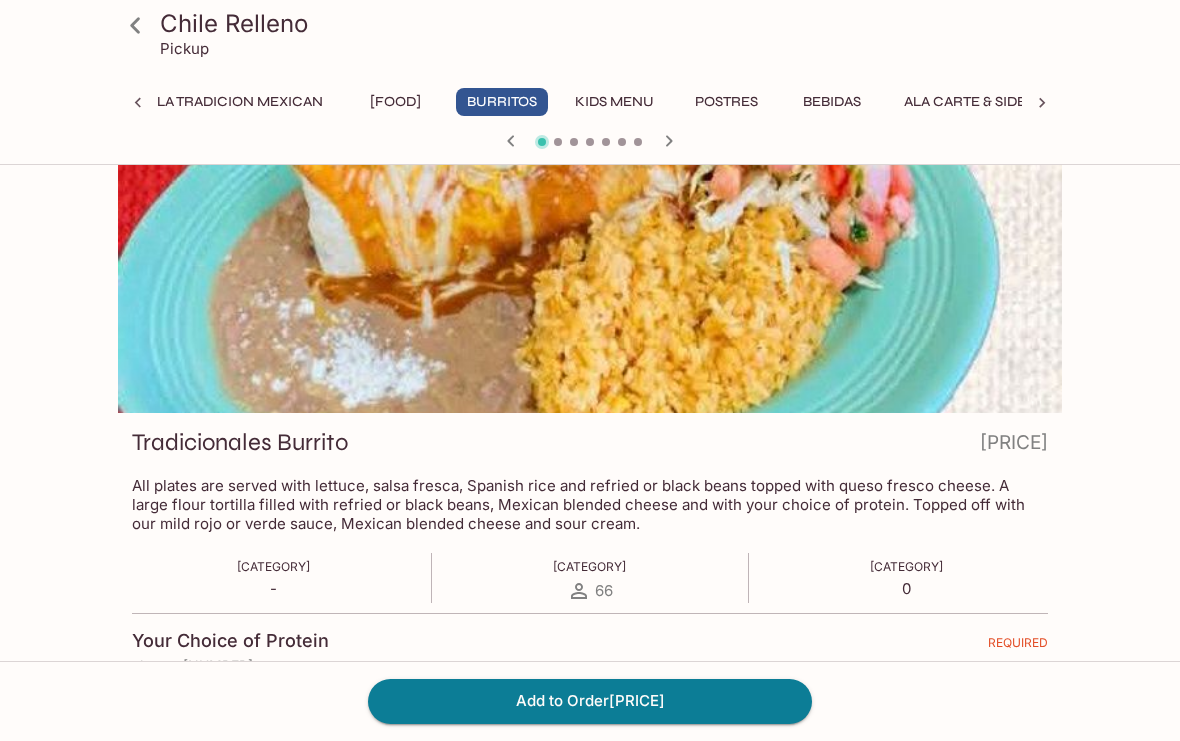 click on "[FOOD]" at bounding box center [395, 102] 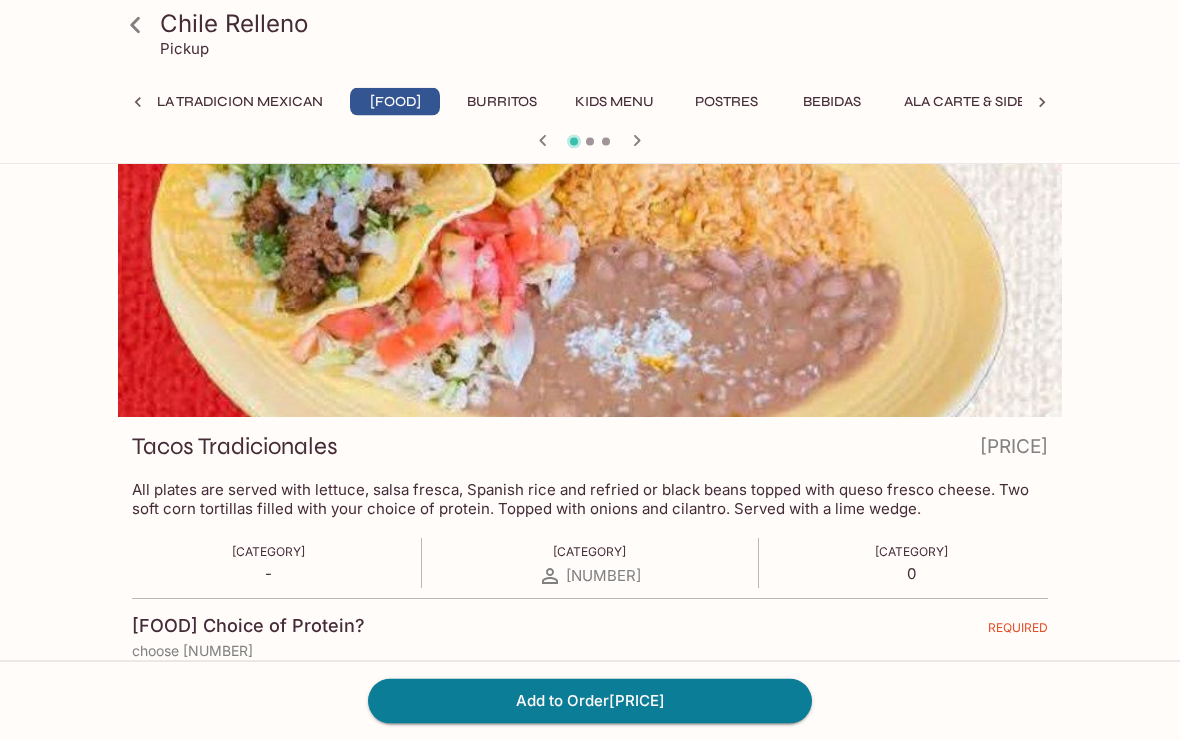 scroll, scrollTop: 0, scrollLeft: 0, axis: both 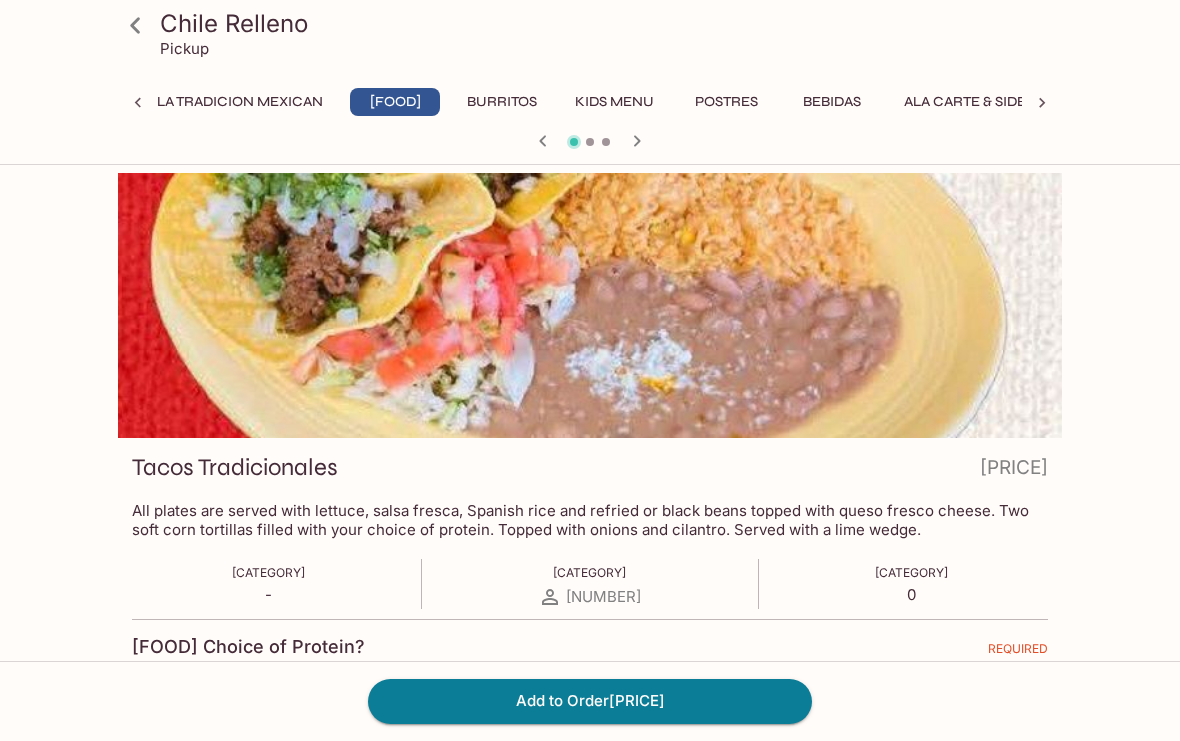 click on "Ala Carte & Sides" at bounding box center (969, 102) 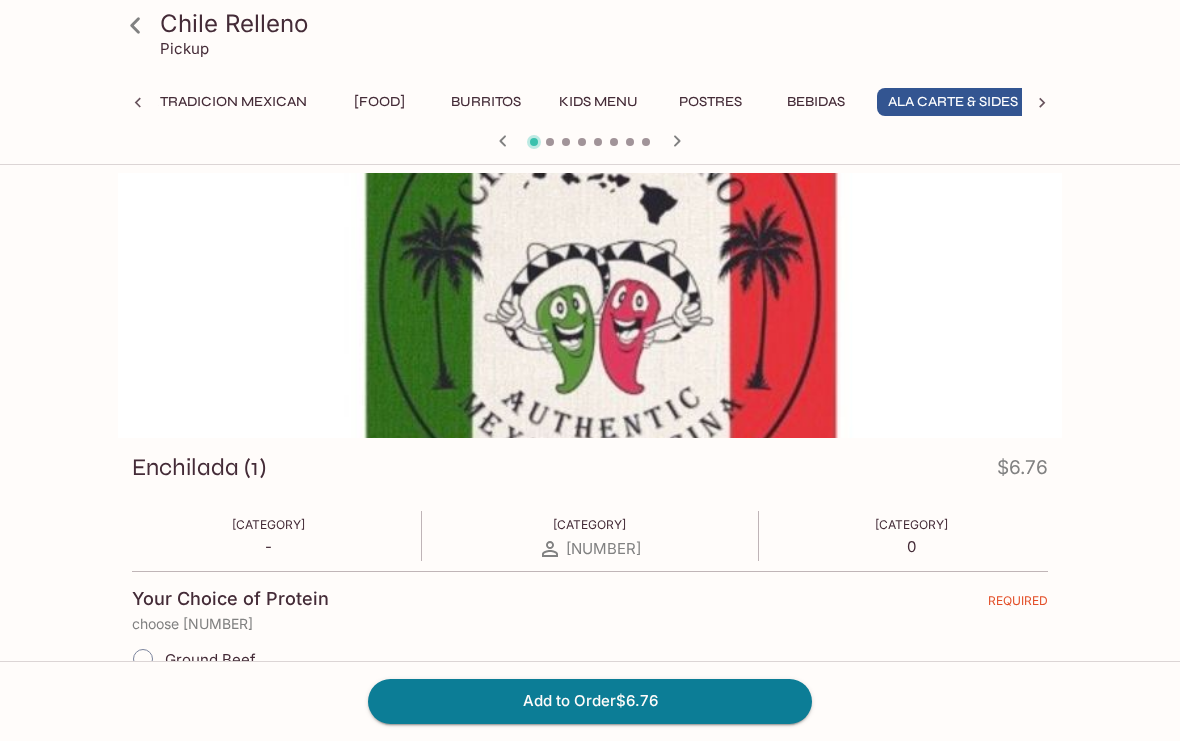 scroll, scrollTop: 0, scrollLeft: 514, axis: horizontal 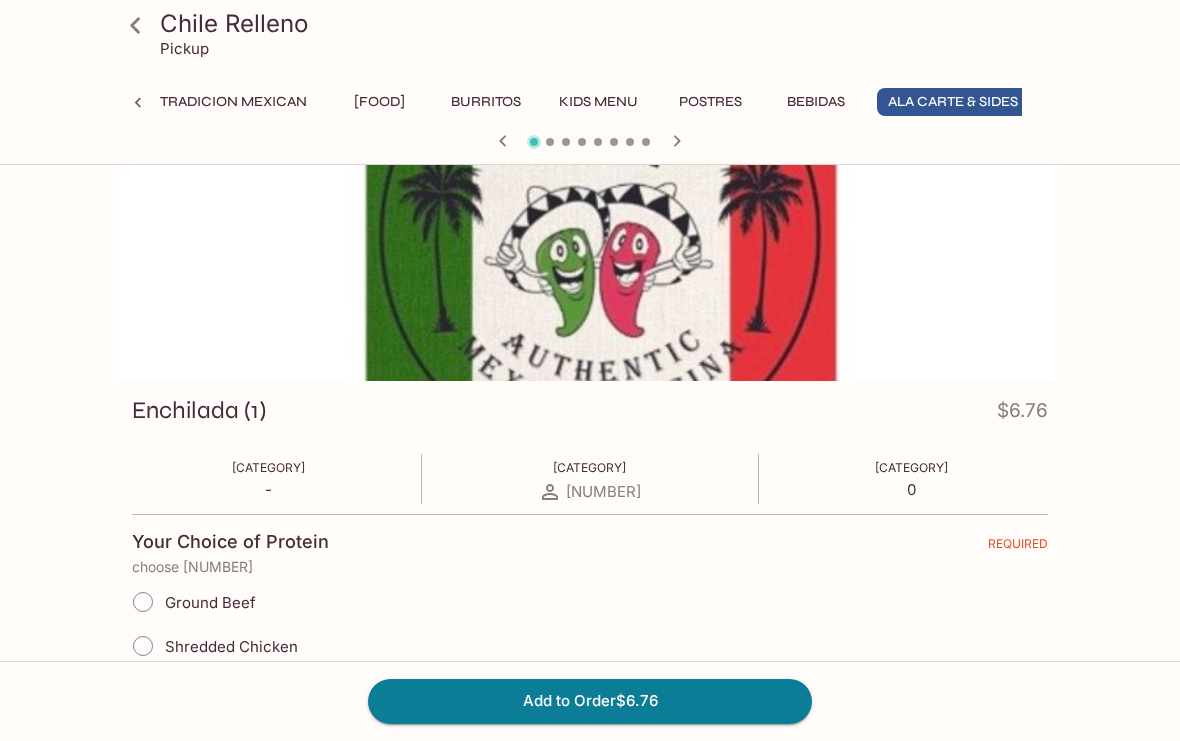 click 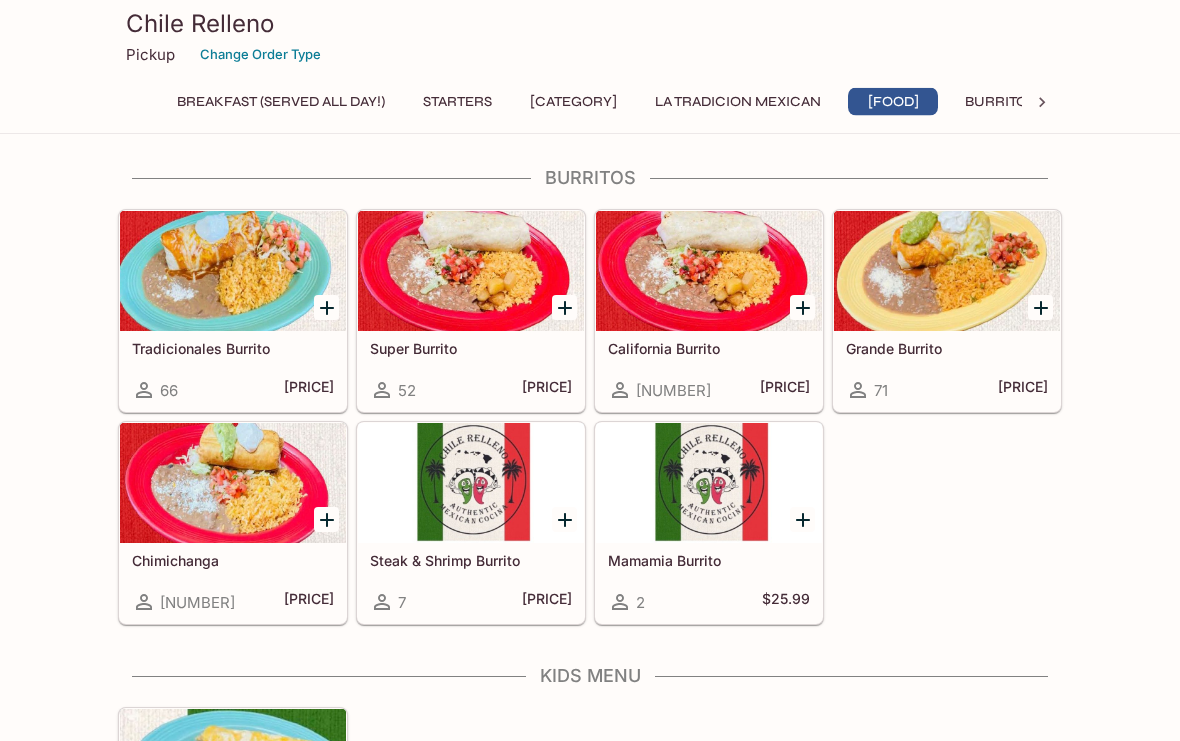 scroll, scrollTop: 2145, scrollLeft: 0, axis: vertical 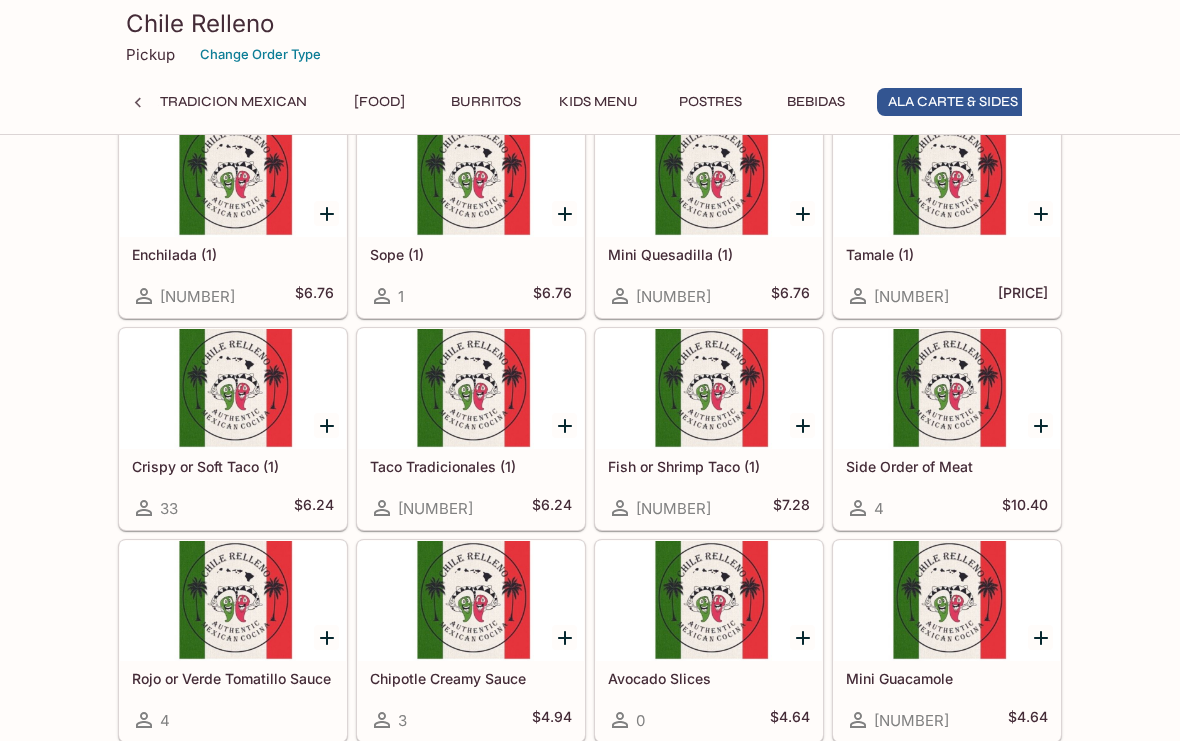 click at bounding box center (233, 389) 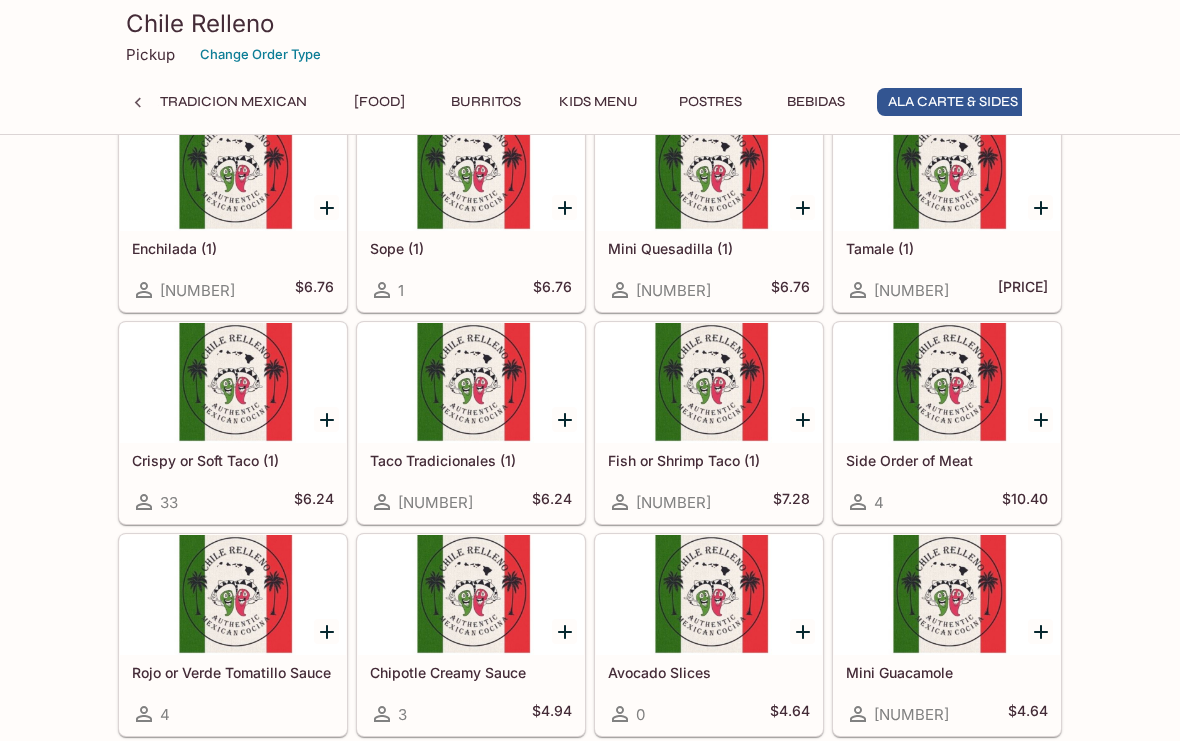 click at bounding box center [471, 383] 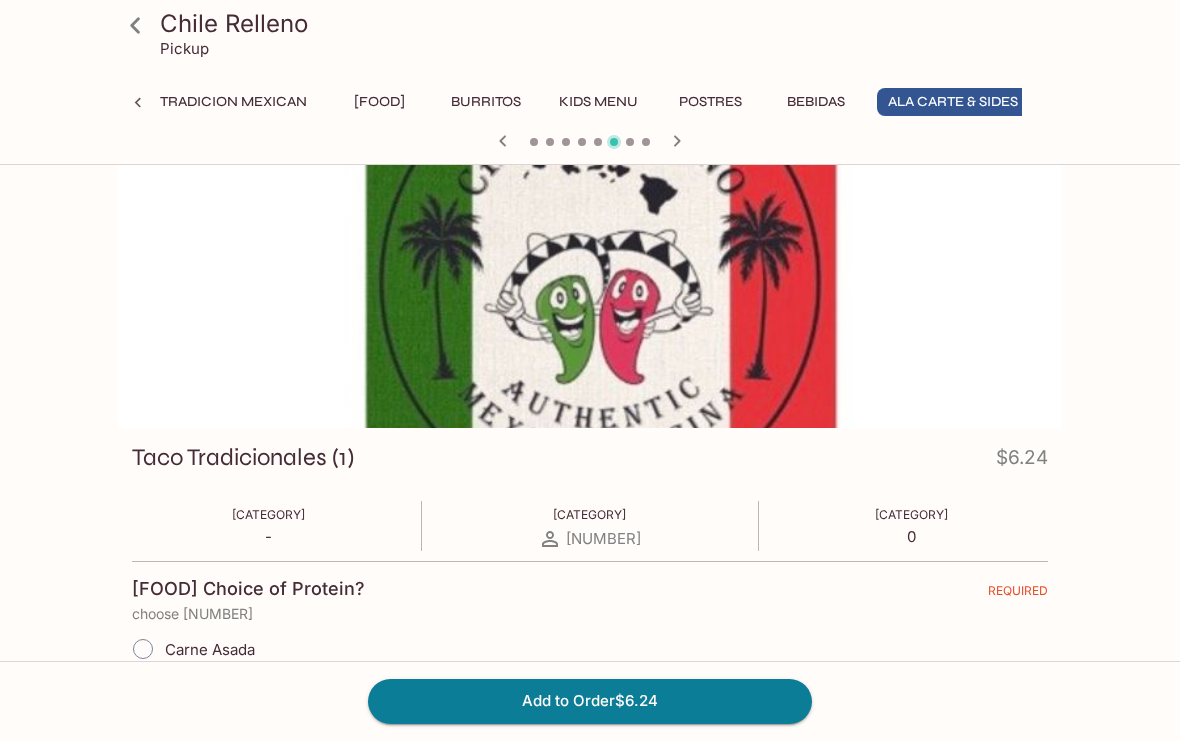 scroll, scrollTop: 0, scrollLeft: 0, axis: both 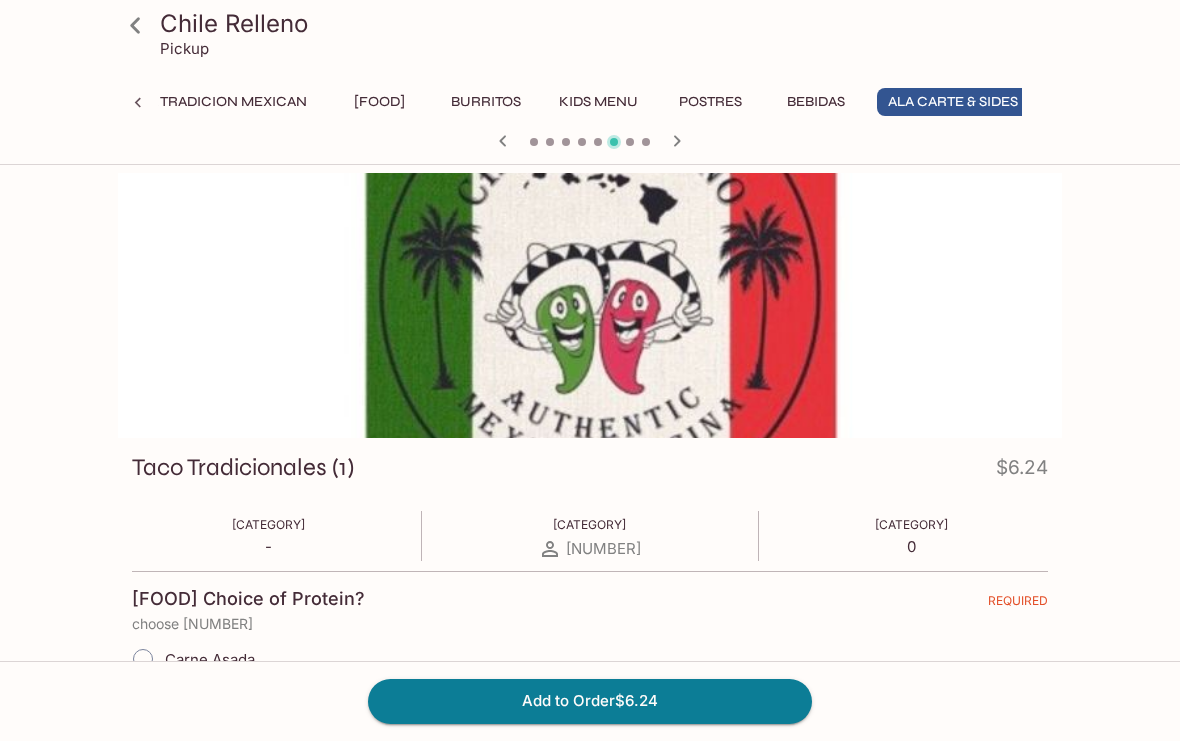 click 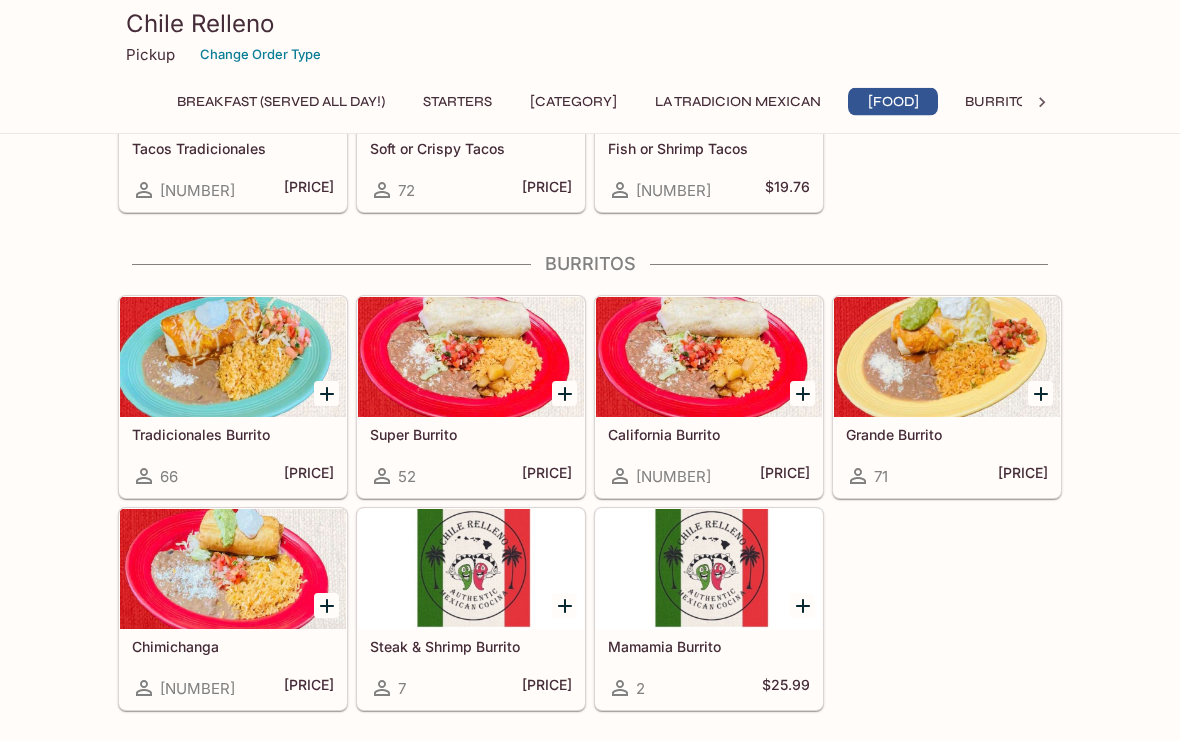 scroll, scrollTop: 2159, scrollLeft: 0, axis: vertical 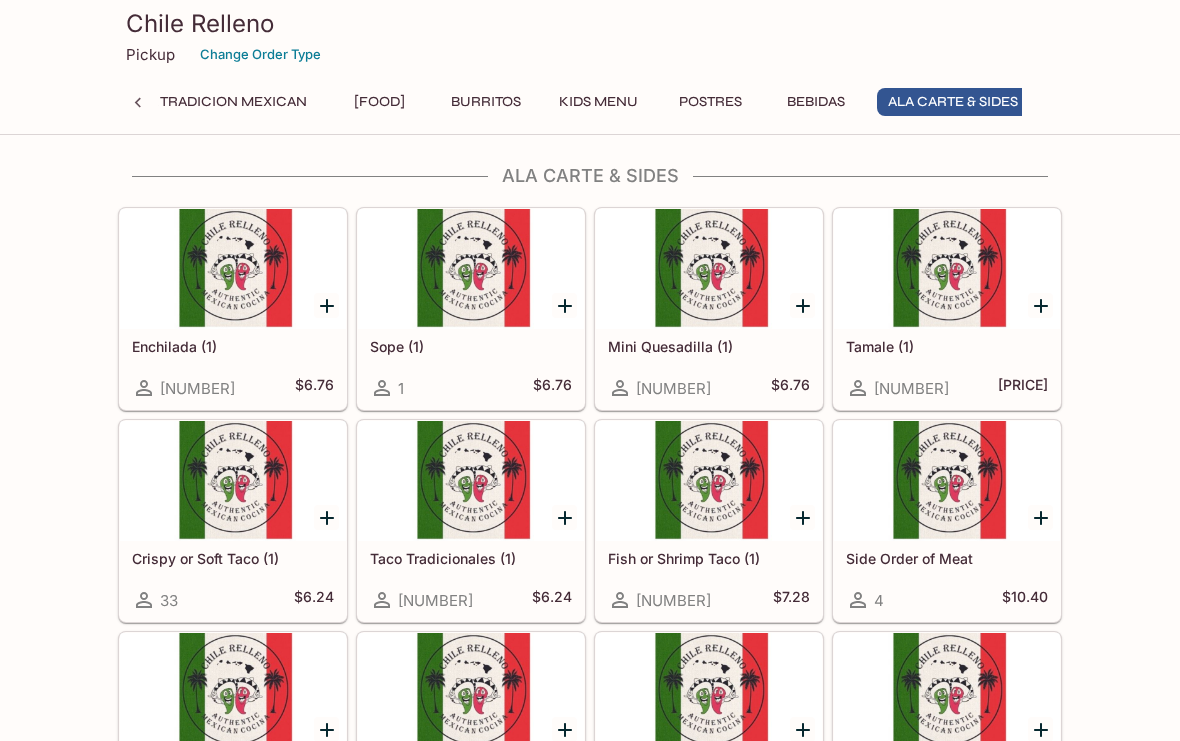 click on "[FOOD] ([NUMBER]) [NUMBER] [PRICE]" at bounding box center (233, 369) 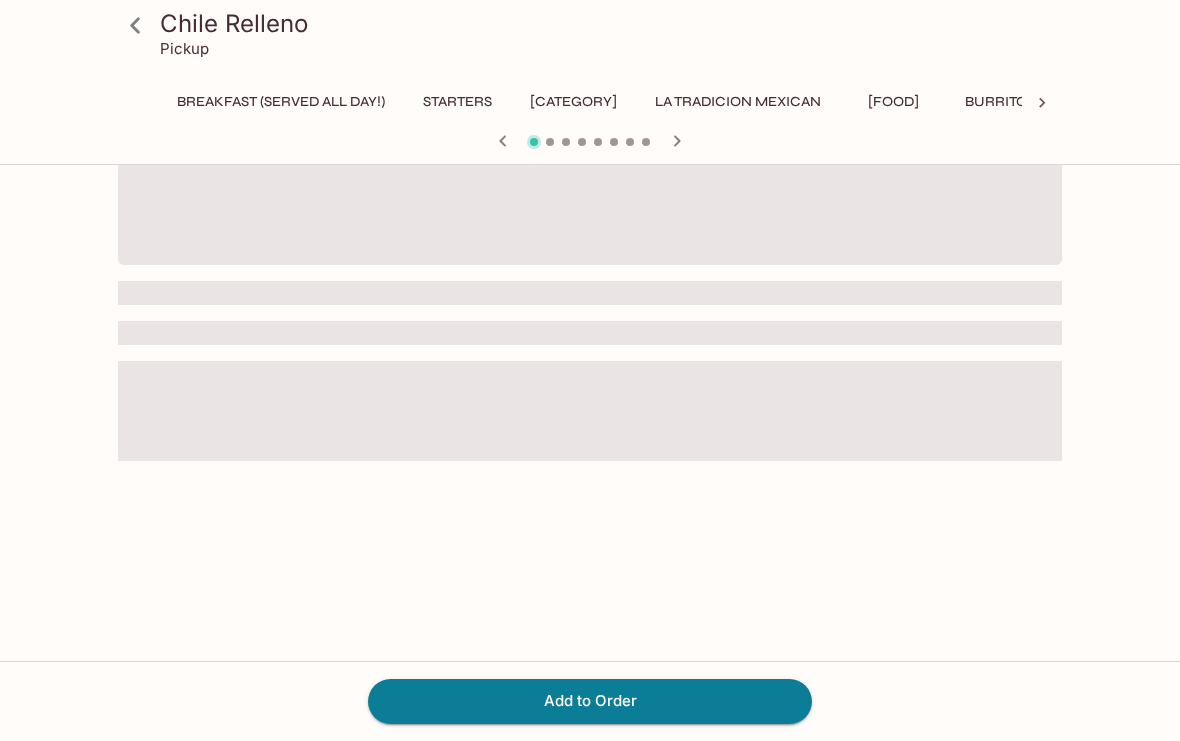 scroll, scrollTop: 0, scrollLeft: 0, axis: both 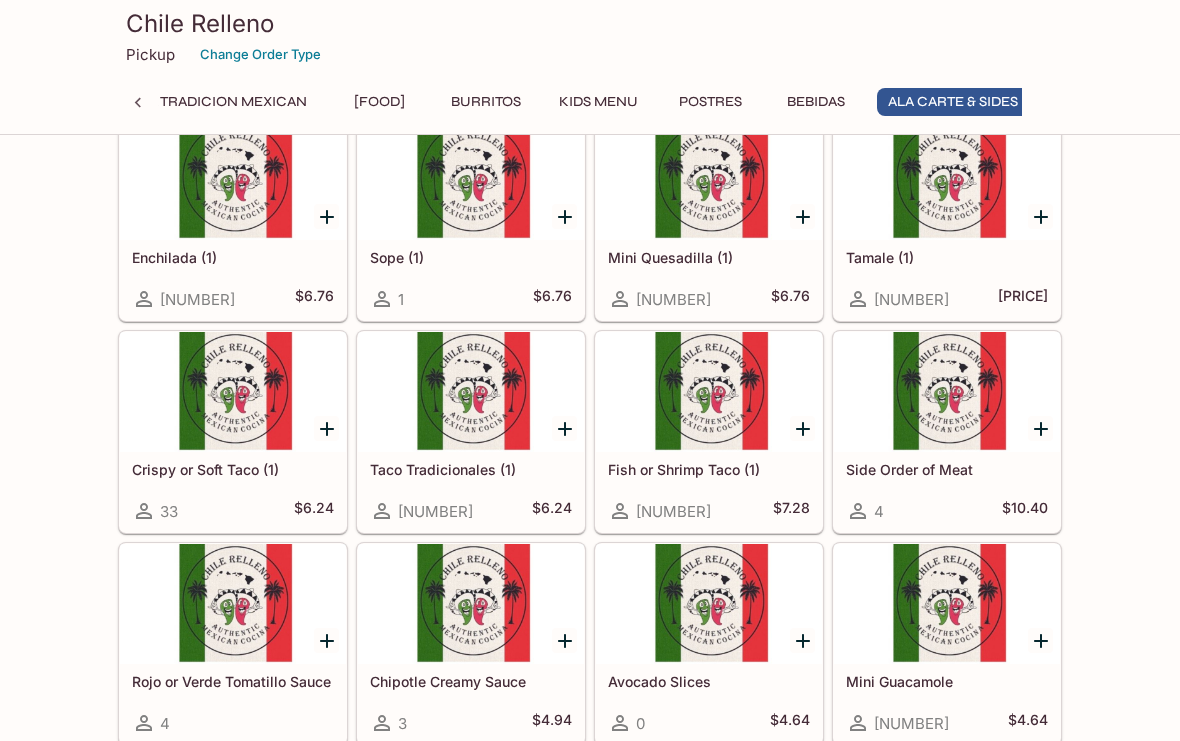 click at bounding box center (471, 392) 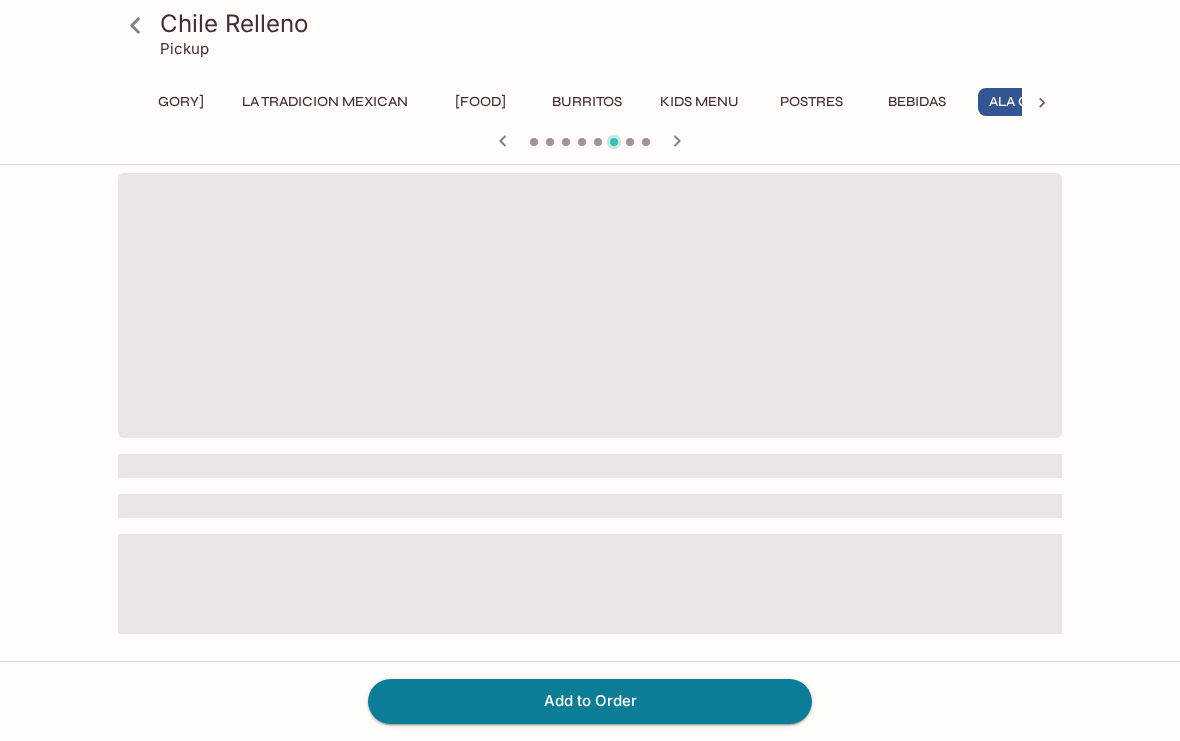 scroll, scrollTop: 0, scrollLeft: 514, axis: horizontal 